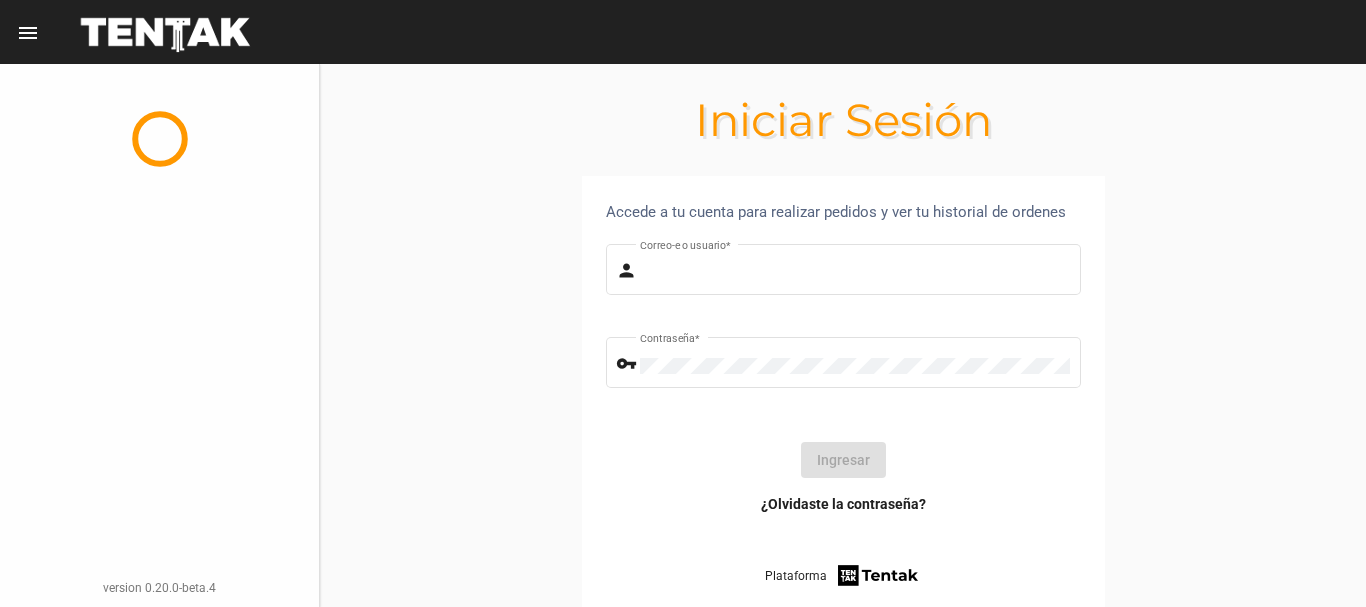 type on "[USERNAME]" 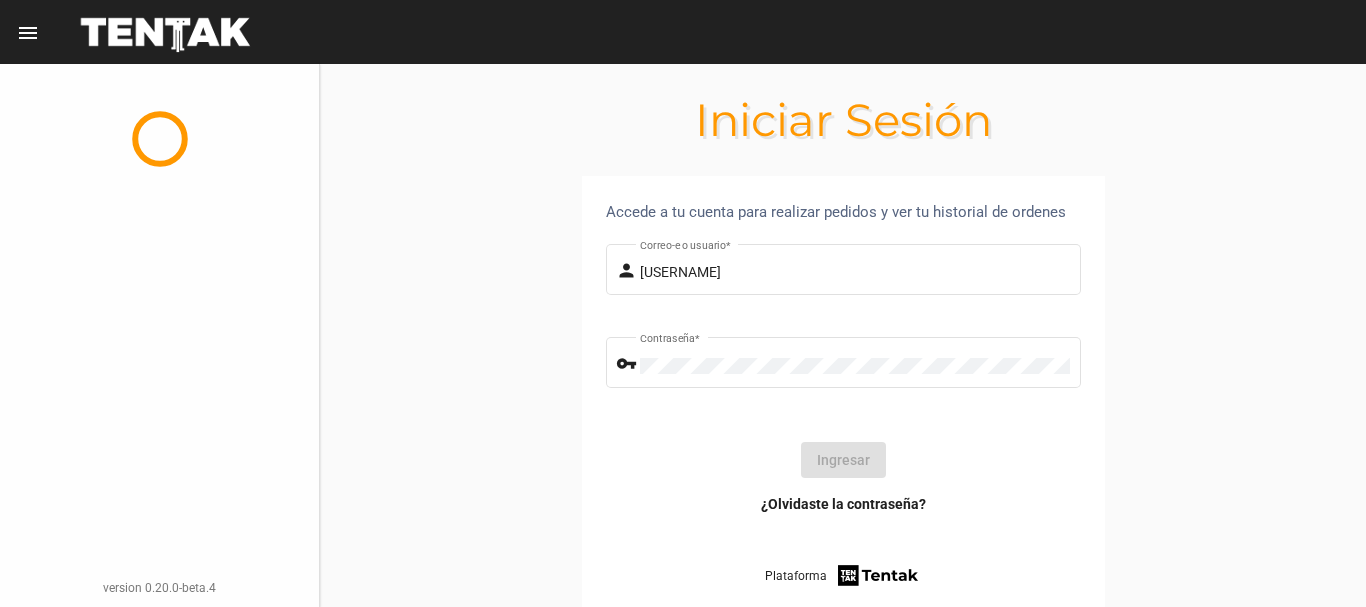 click on "Ingresar" 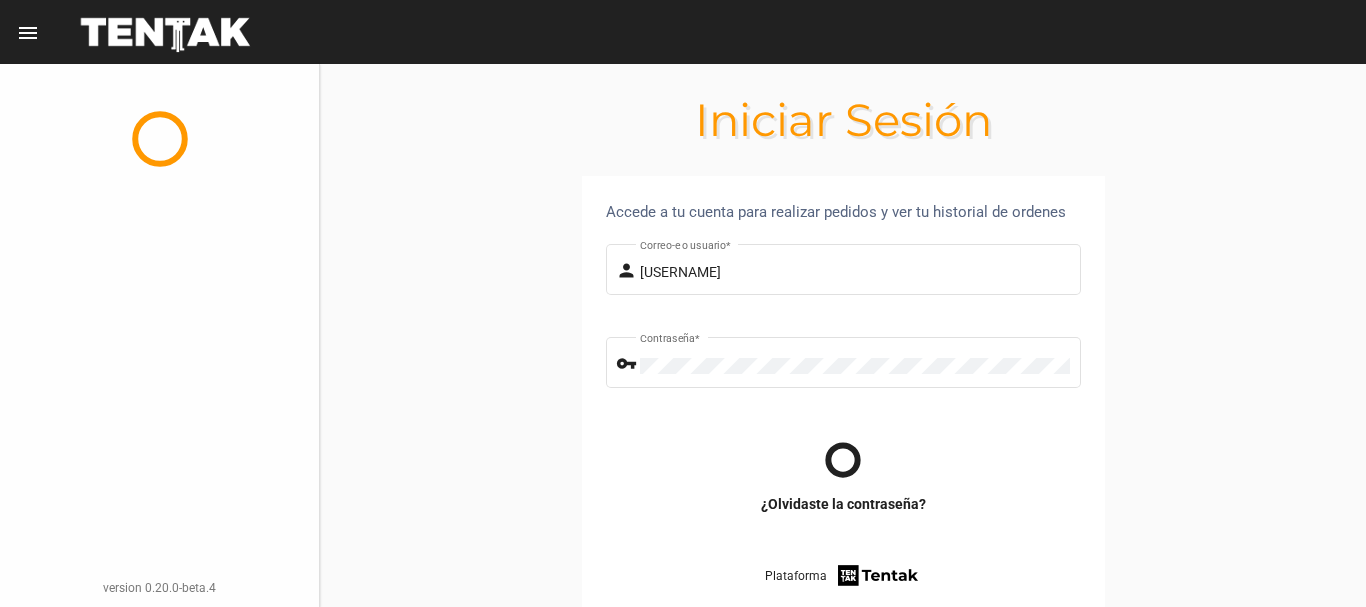 scroll, scrollTop: 0, scrollLeft: 0, axis: both 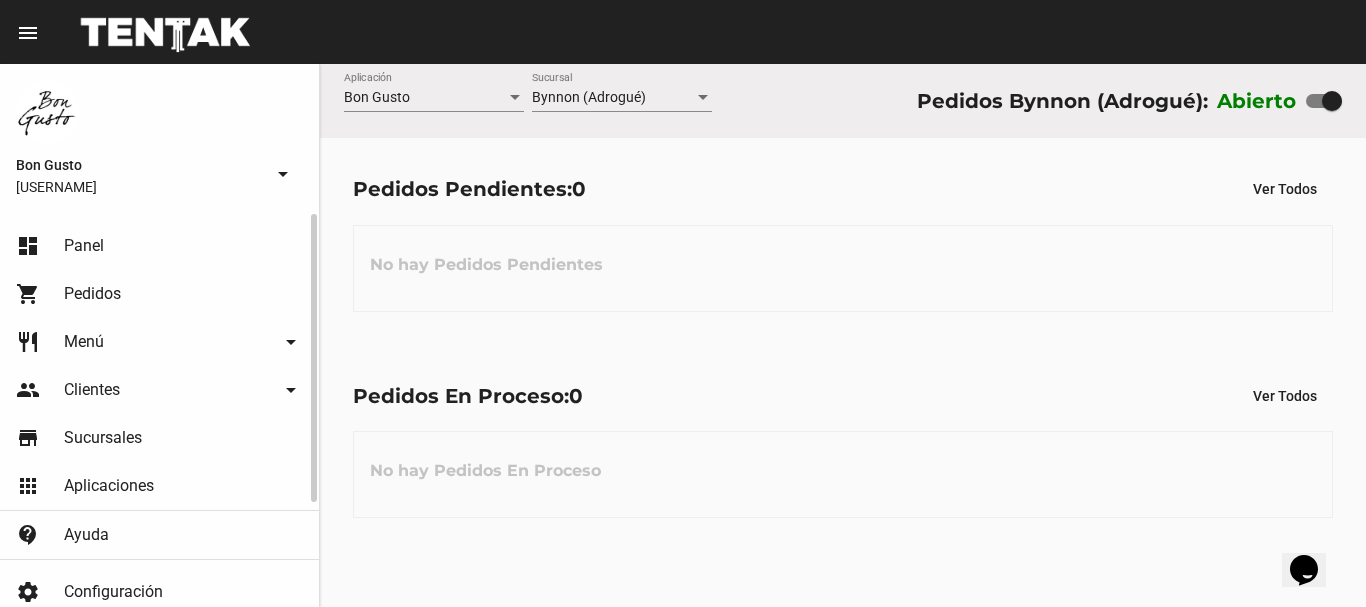 click on "Pedidos" 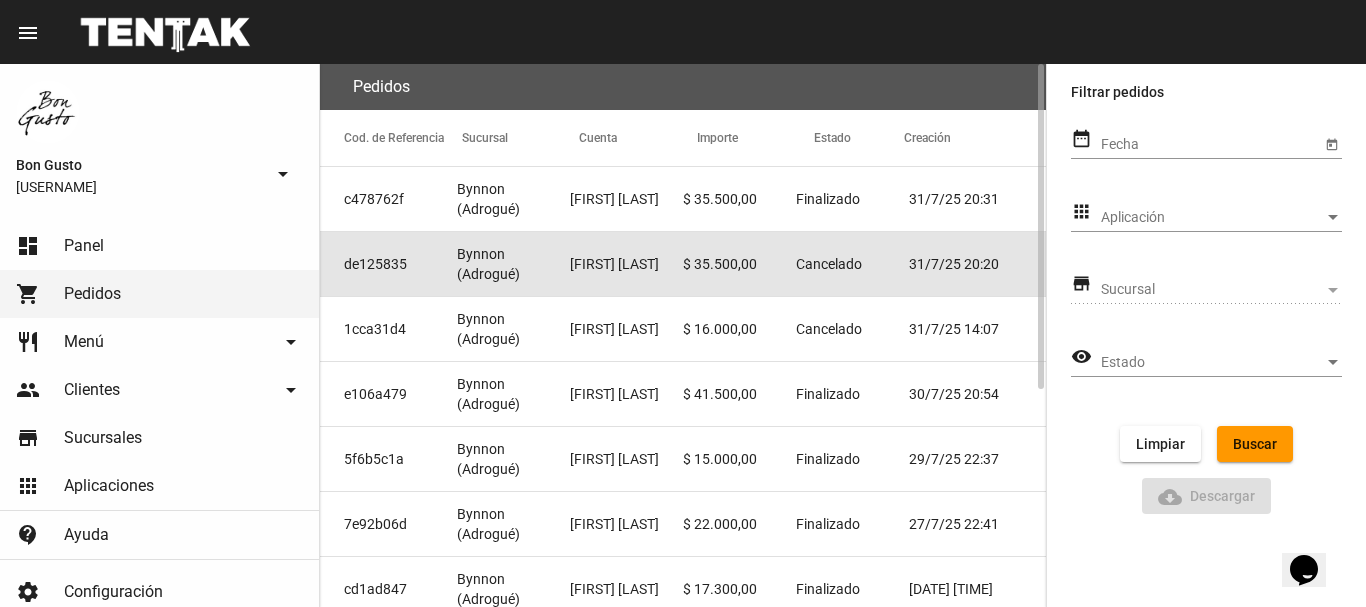 click on "31/7/25 20:20" 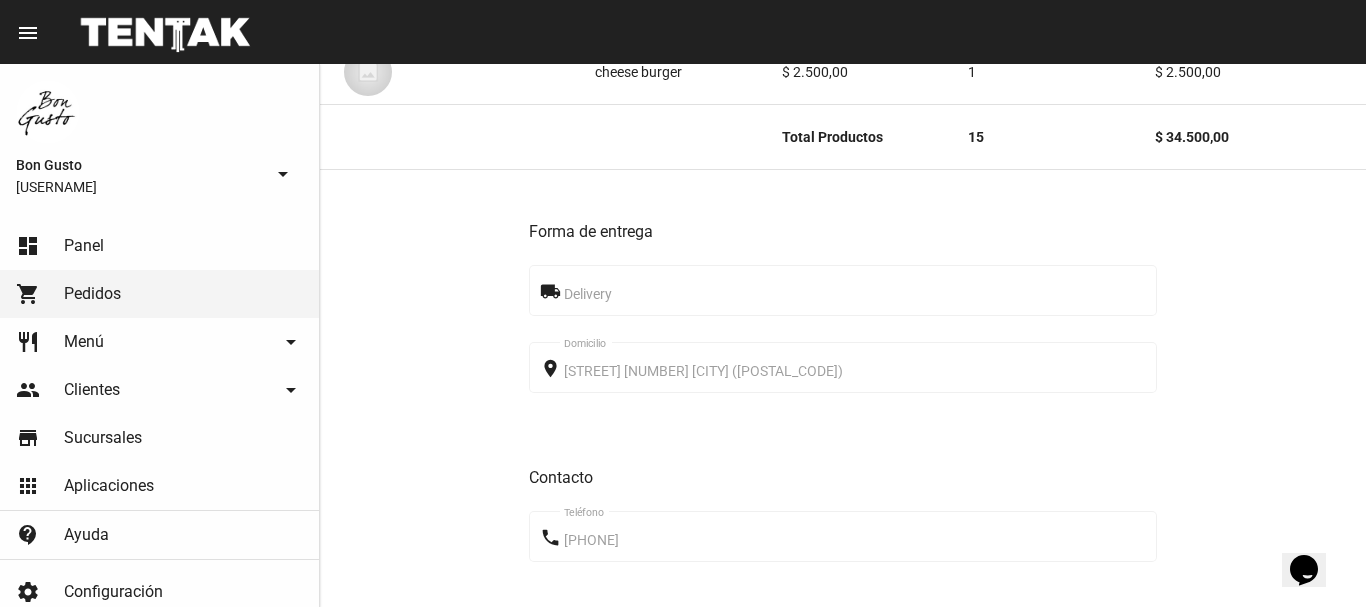 scroll, scrollTop: 1362, scrollLeft: 0, axis: vertical 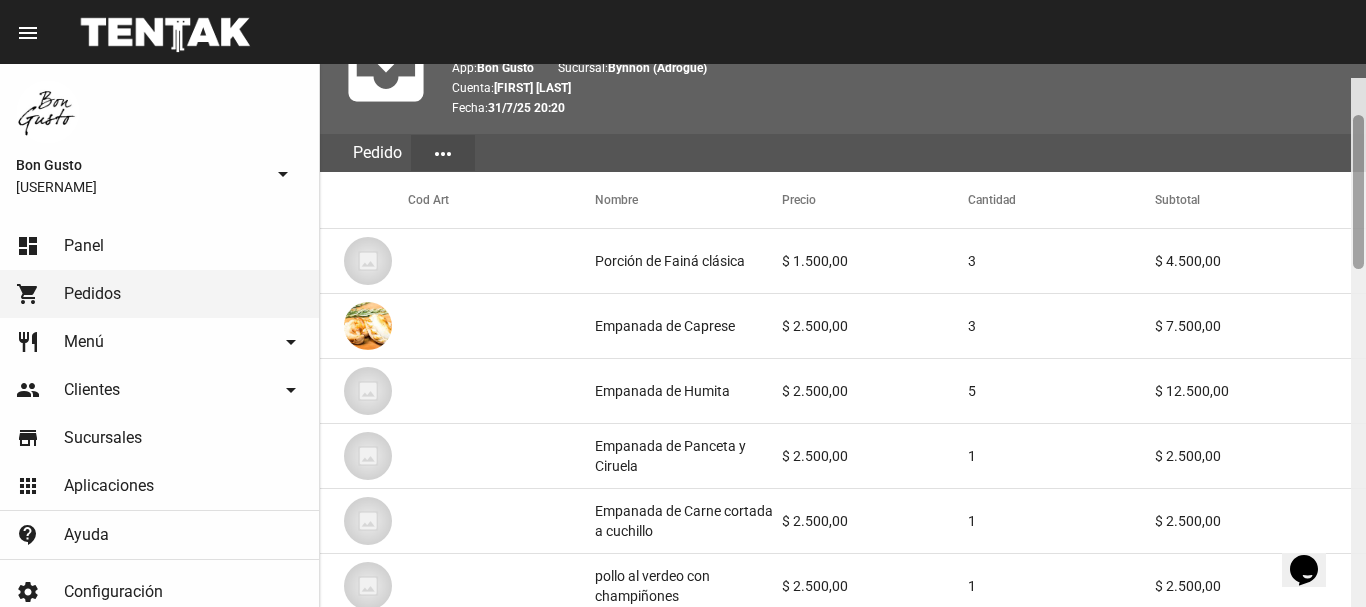 drag, startPoint x: 1357, startPoint y: 475, endPoint x: 1312, endPoint y: 139, distance: 339 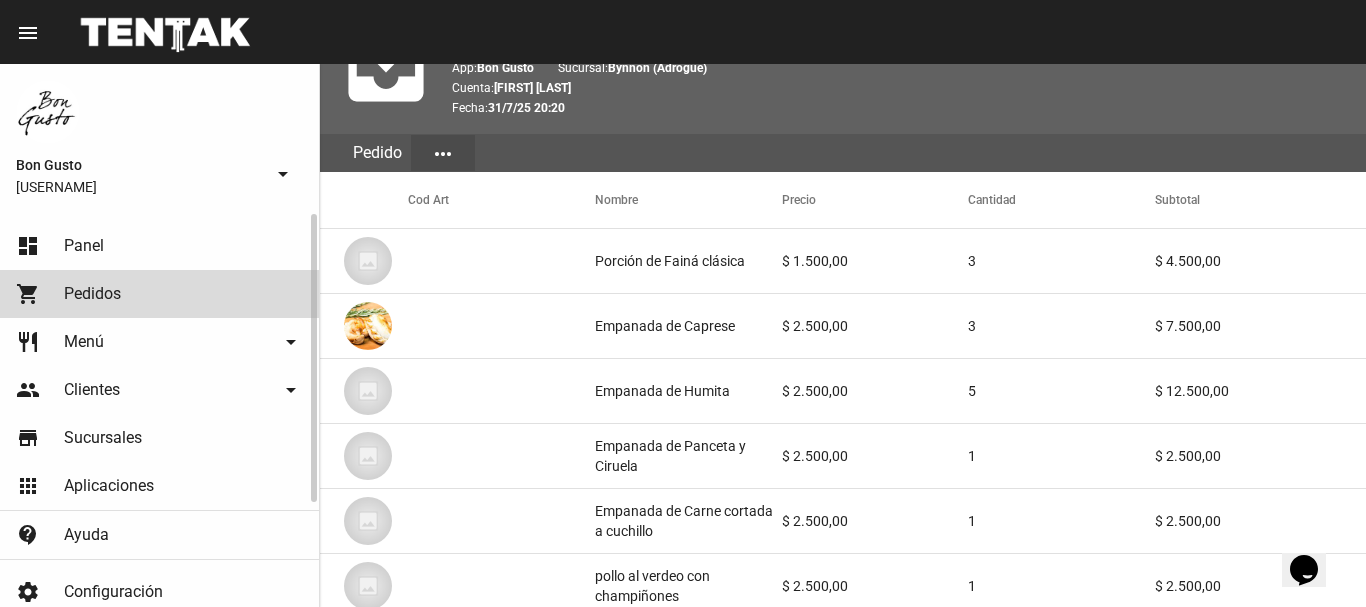 click on "shopping_cart Pedidos" 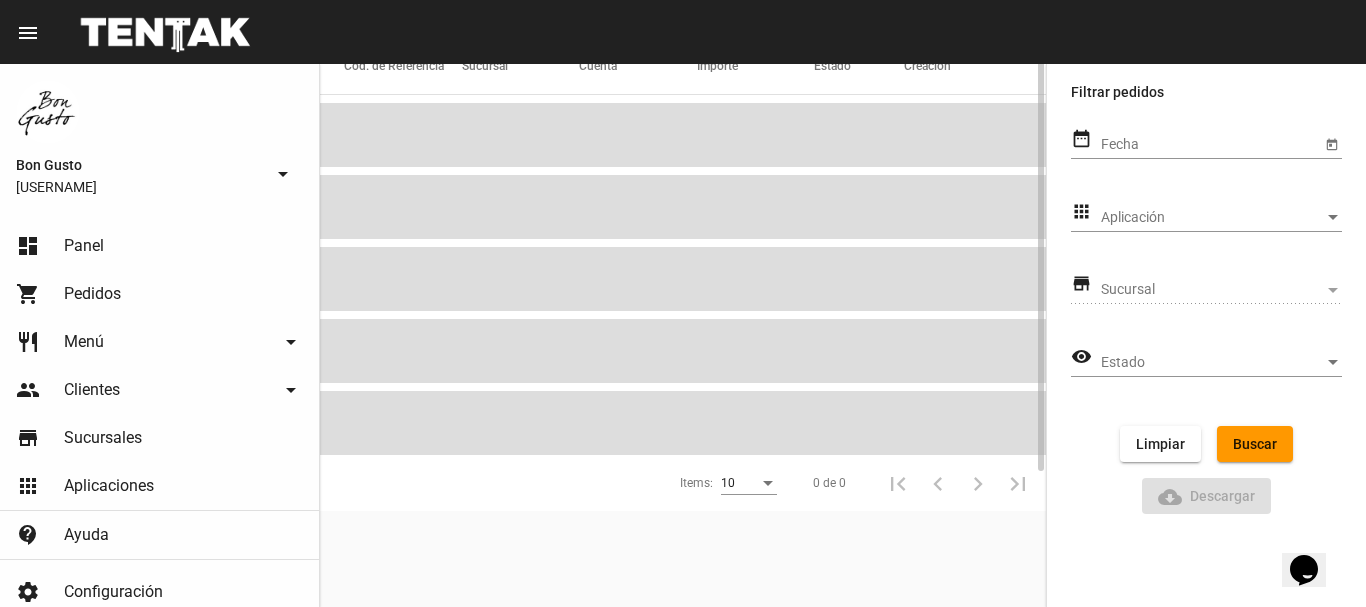 scroll, scrollTop: 0, scrollLeft: 0, axis: both 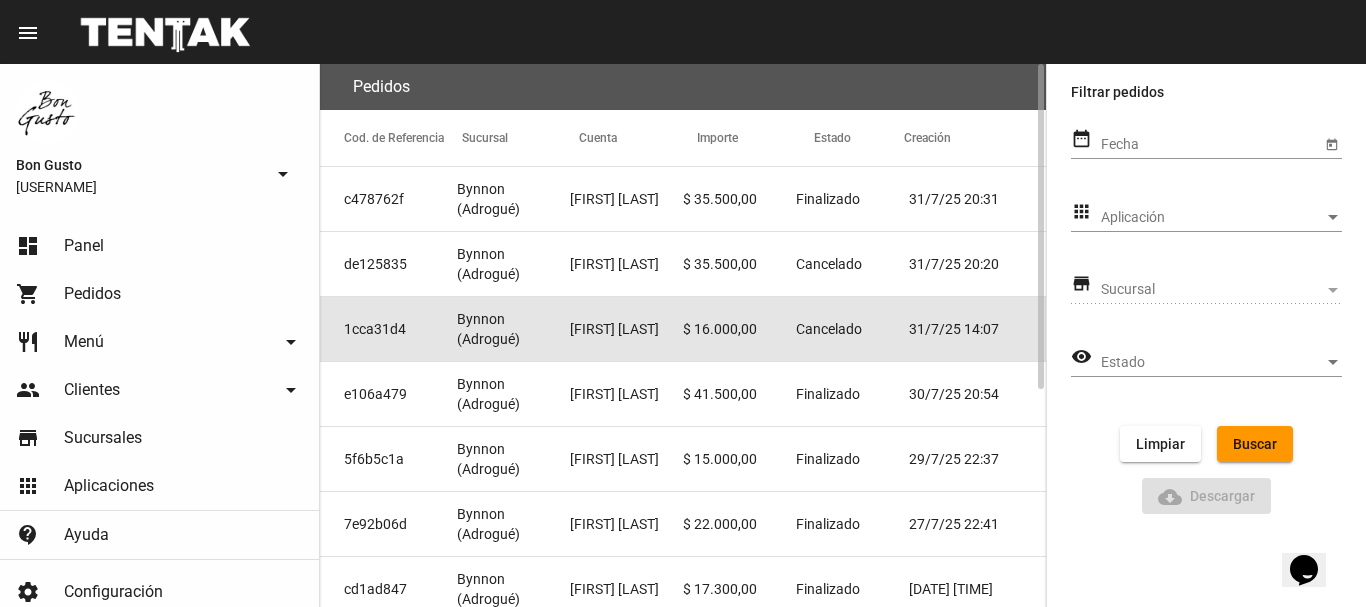 click on "Cancelado" 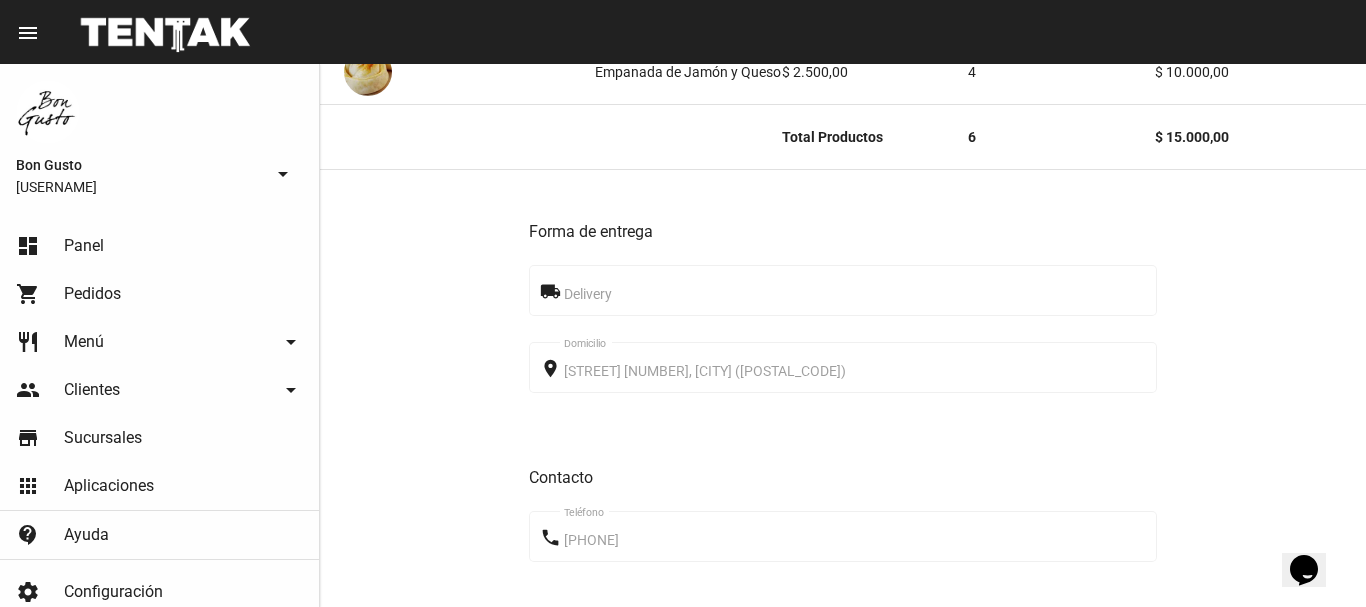scroll, scrollTop: 1102, scrollLeft: 0, axis: vertical 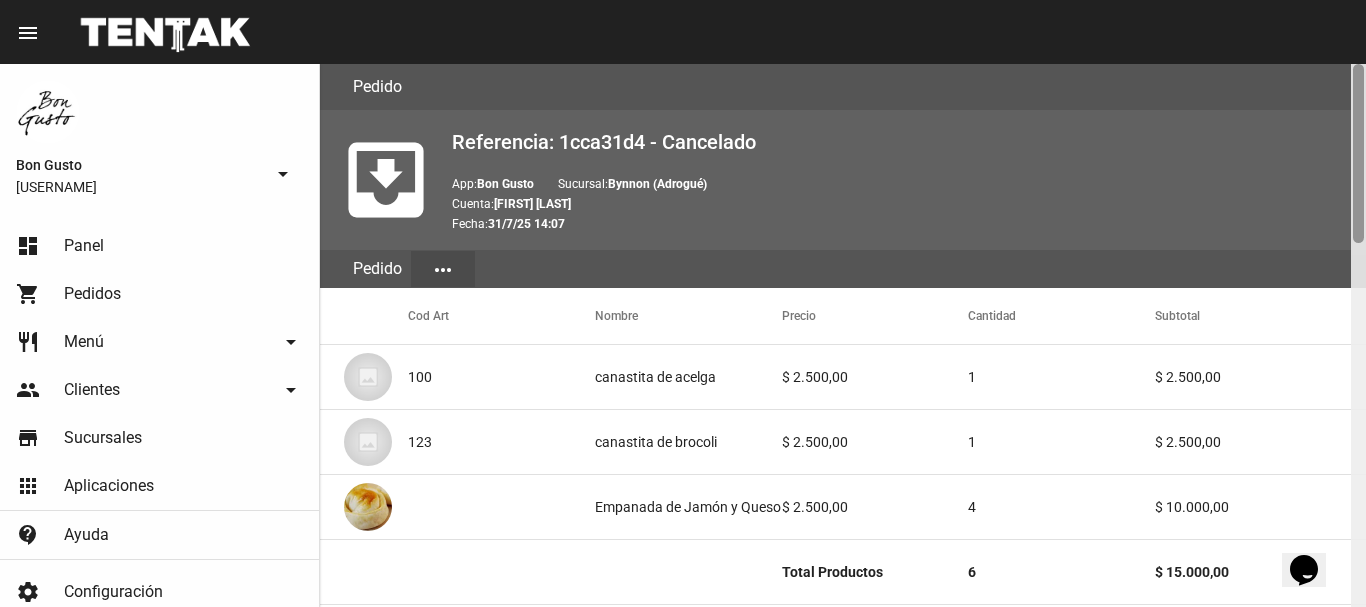 drag, startPoint x: 1363, startPoint y: 455, endPoint x: 1365, endPoint y: 88, distance: 367.00546 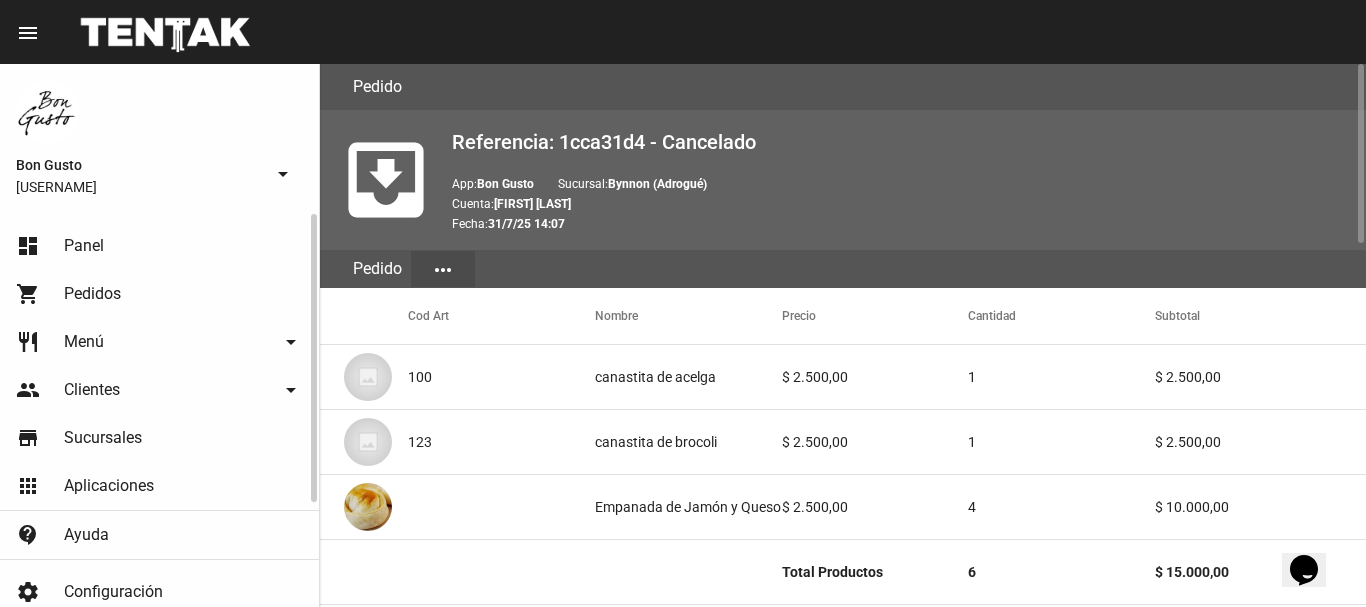 click on "dashboard Panel" 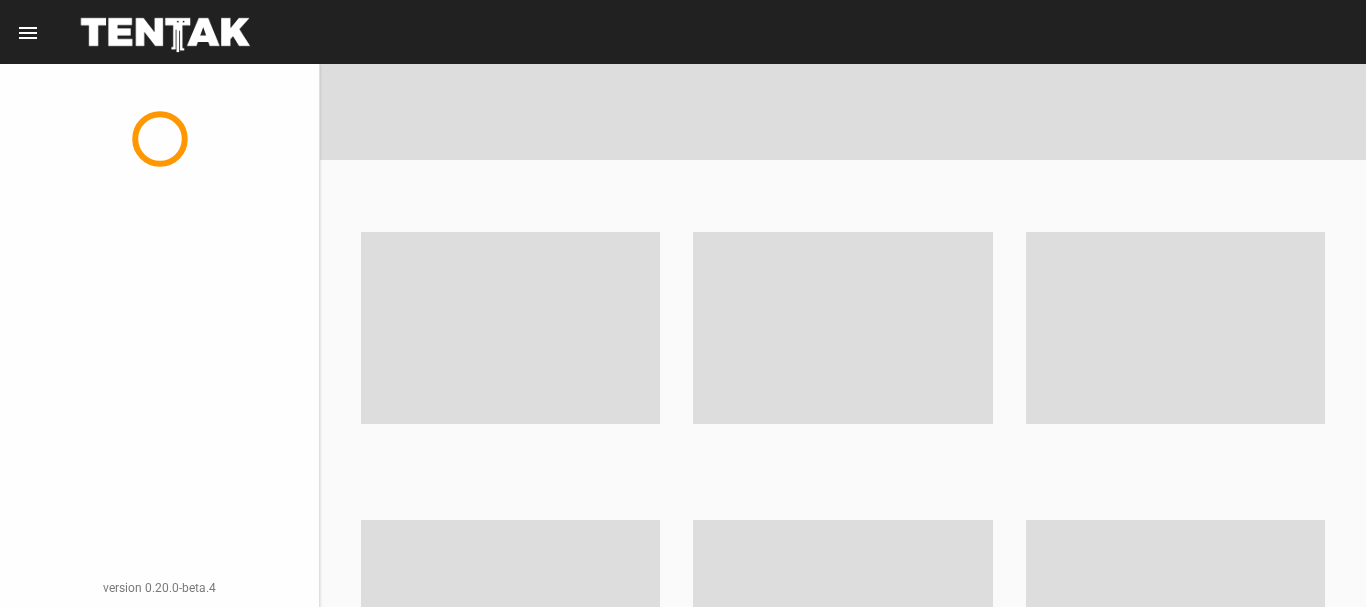 scroll, scrollTop: 0, scrollLeft: 0, axis: both 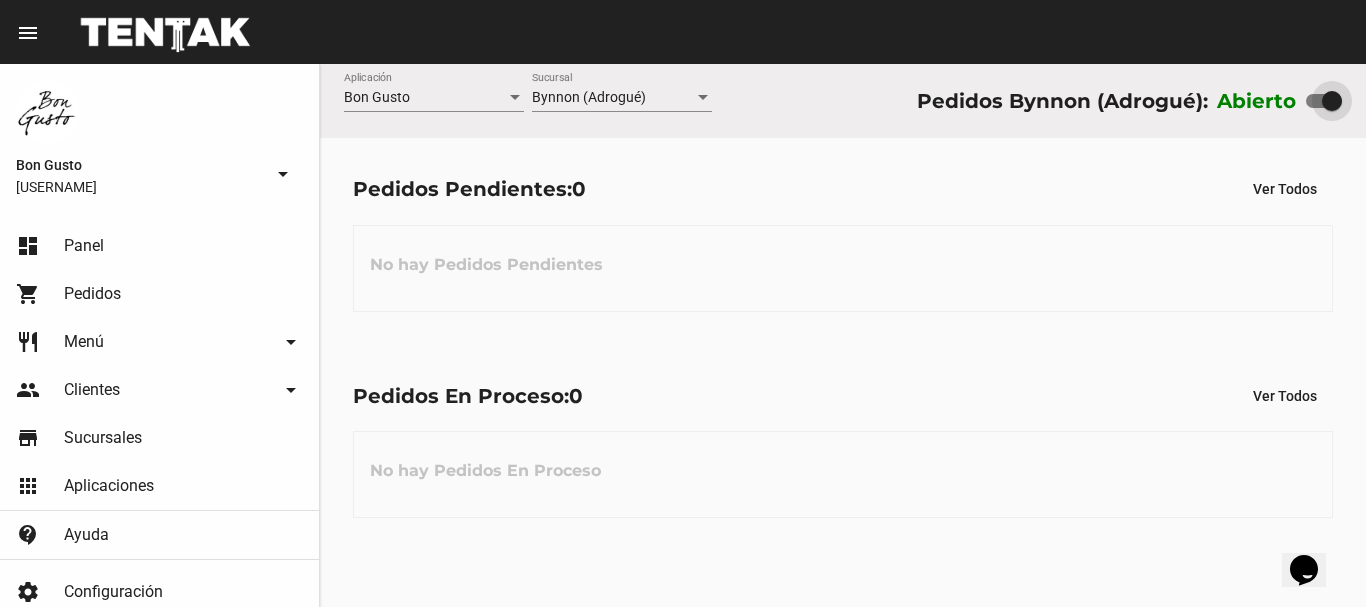 click at bounding box center (1332, 101) 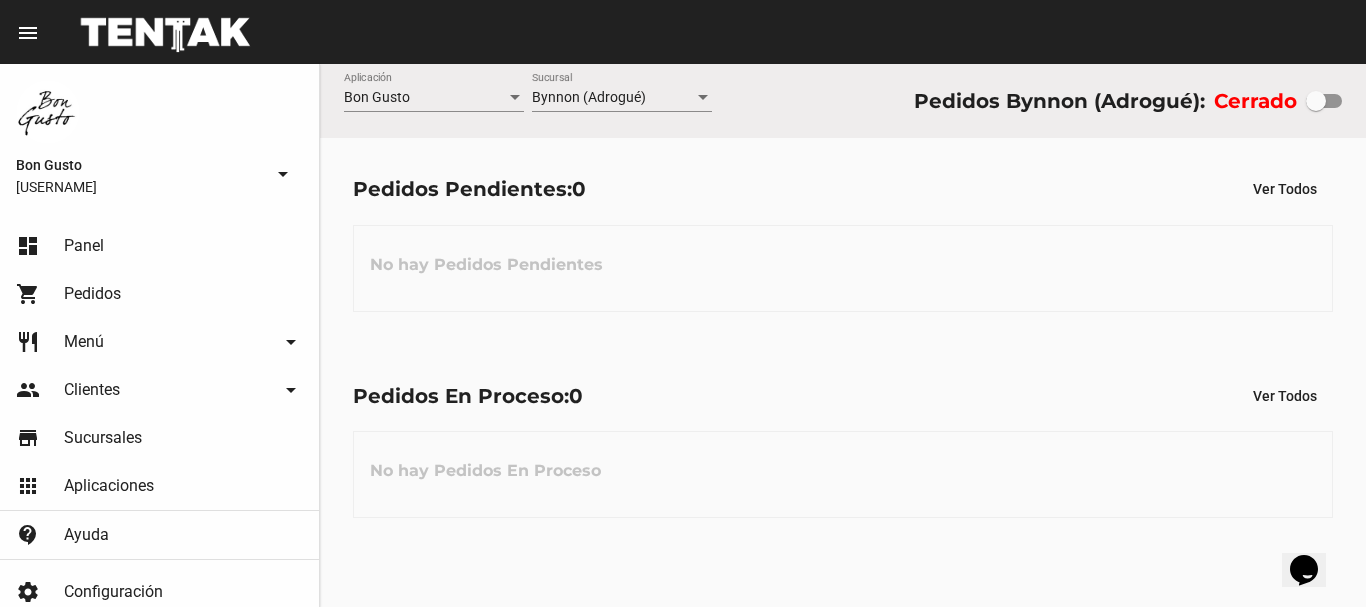 click at bounding box center (1324, 101) 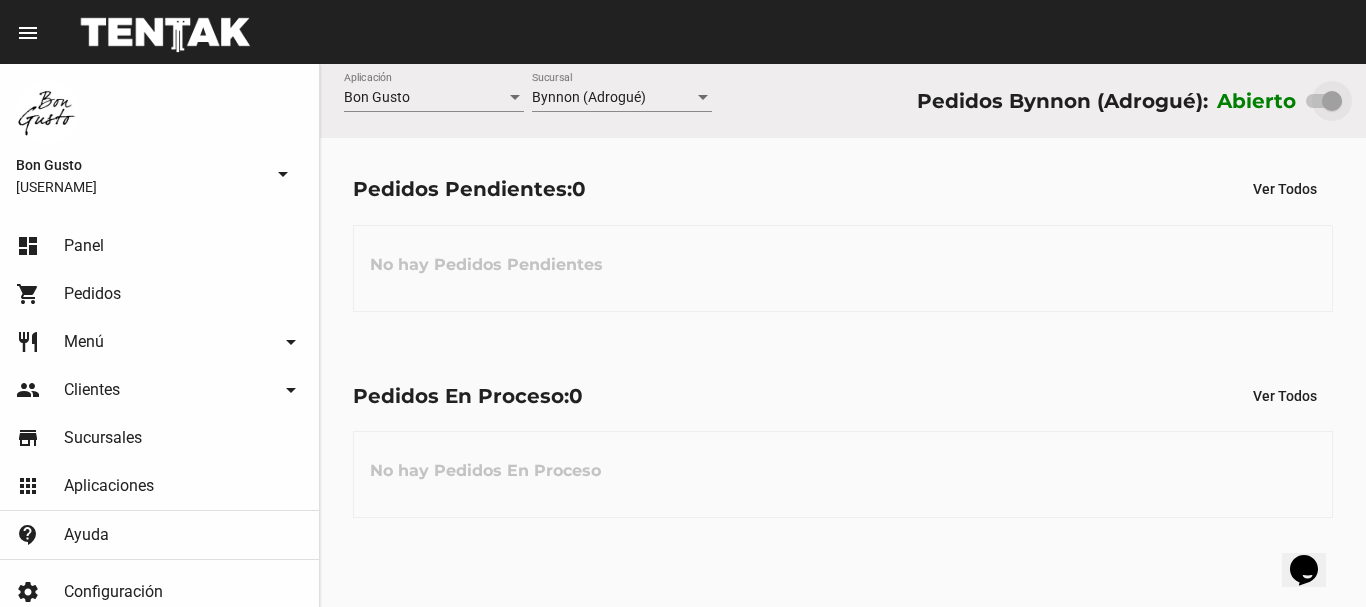 click at bounding box center (1332, 101) 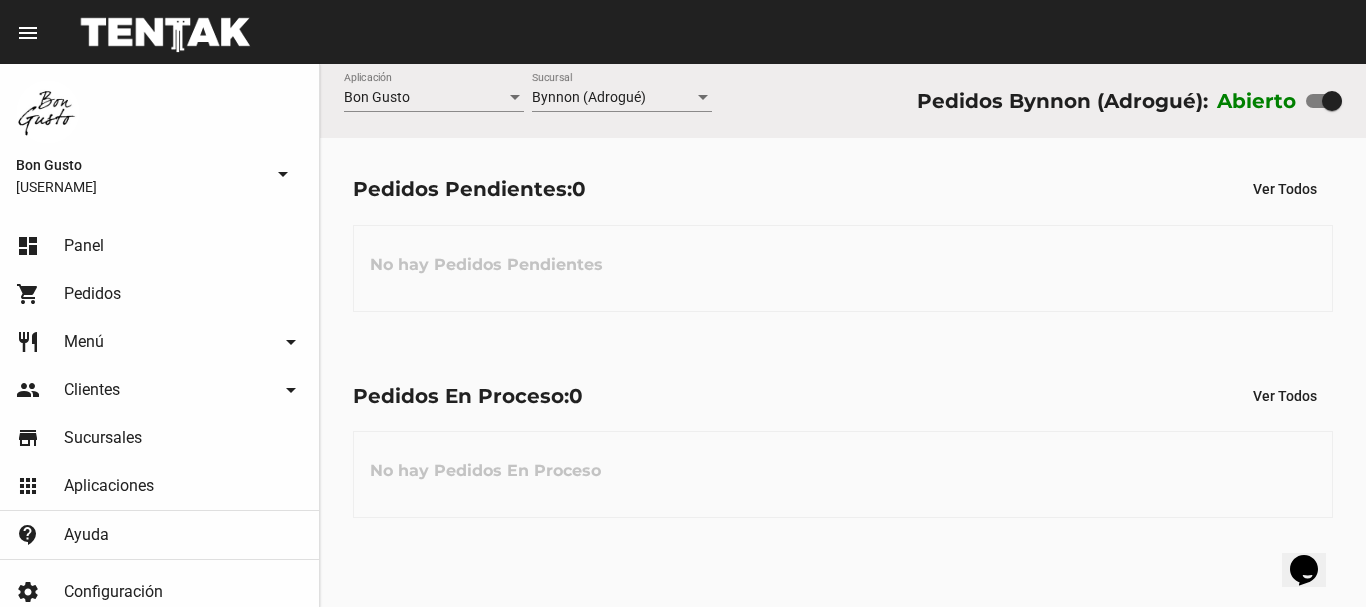 click at bounding box center [1324, 101] 